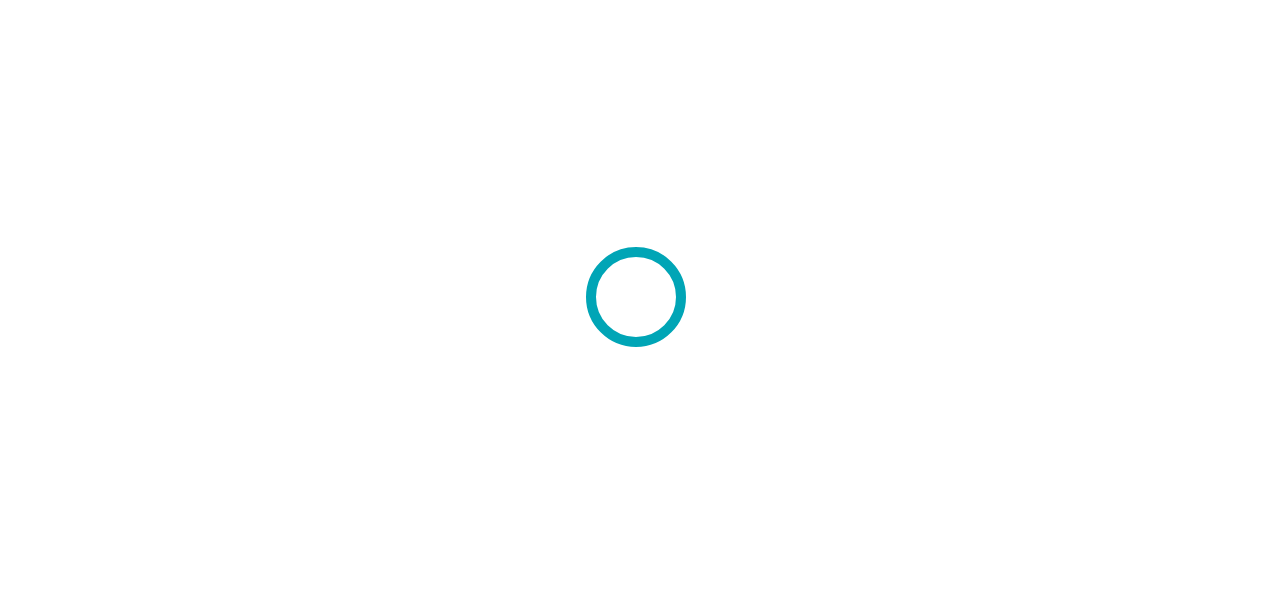 scroll, scrollTop: 0, scrollLeft: 0, axis: both 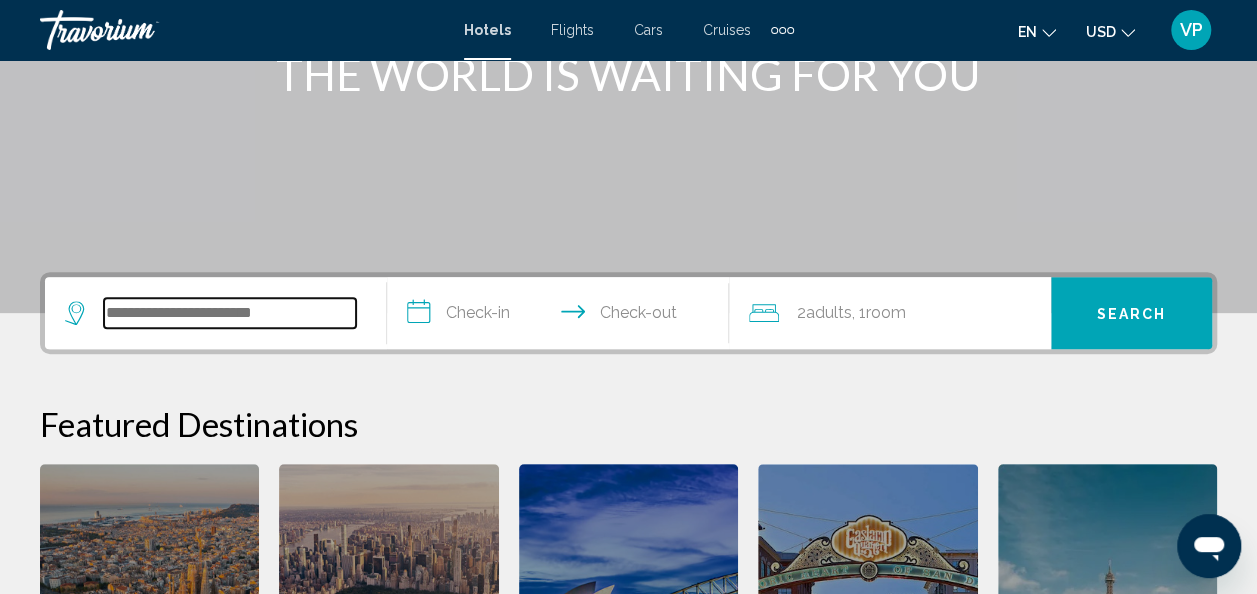 click at bounding box center (230, 313) 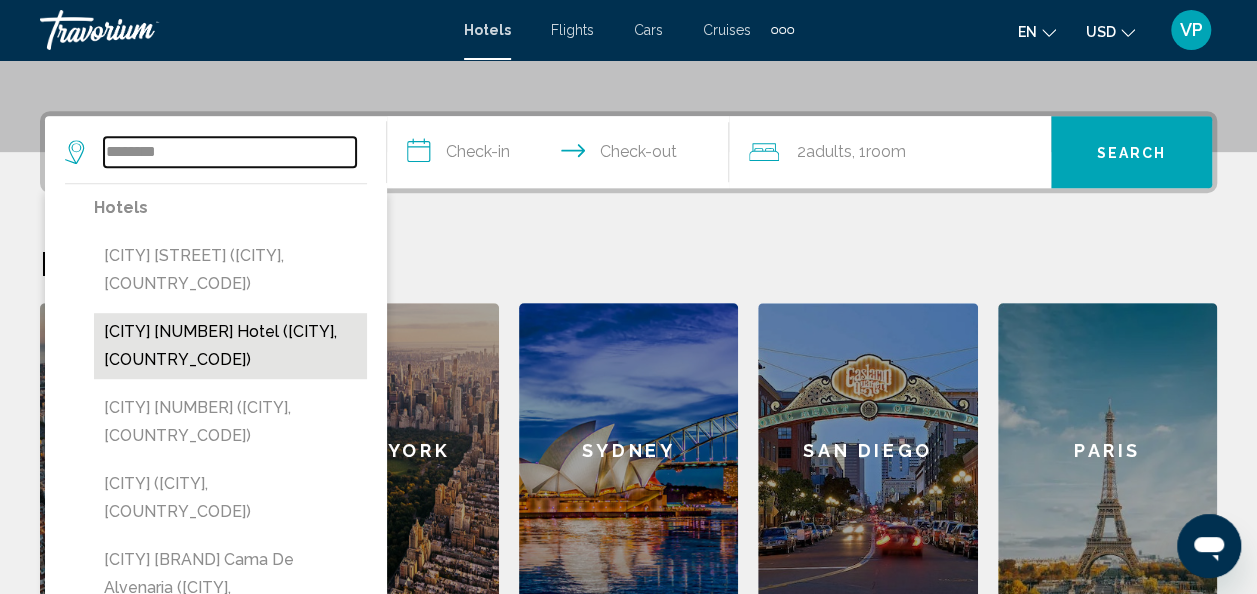 scroll, scrollTop: 444, scrollLeft: 0, axis: vertical 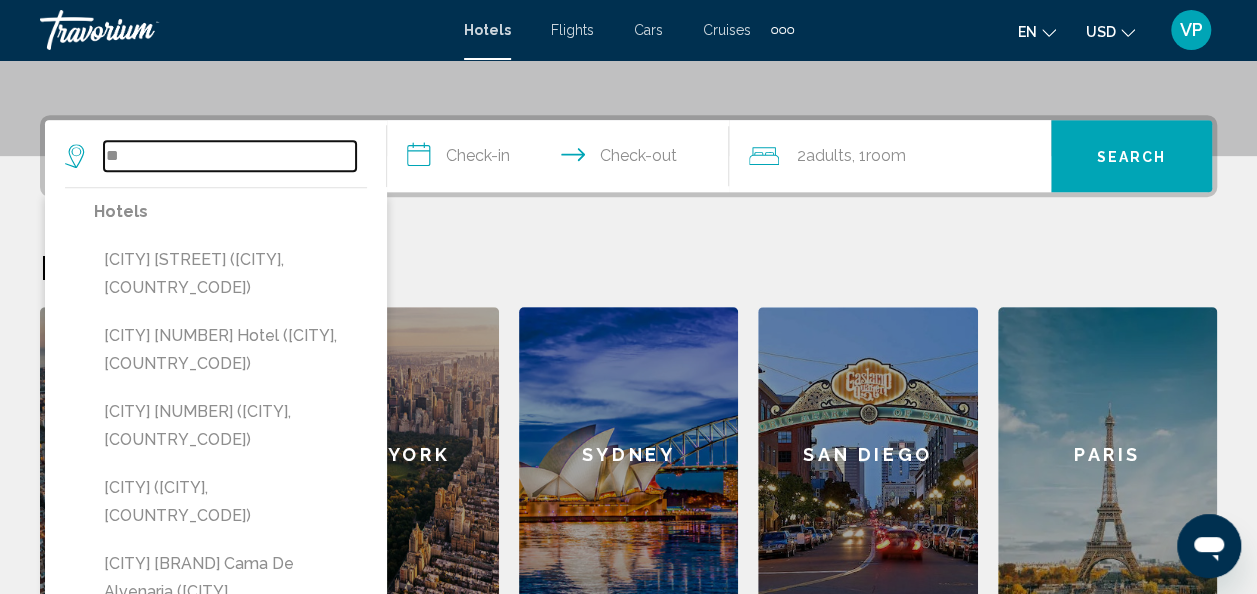 type on "*" 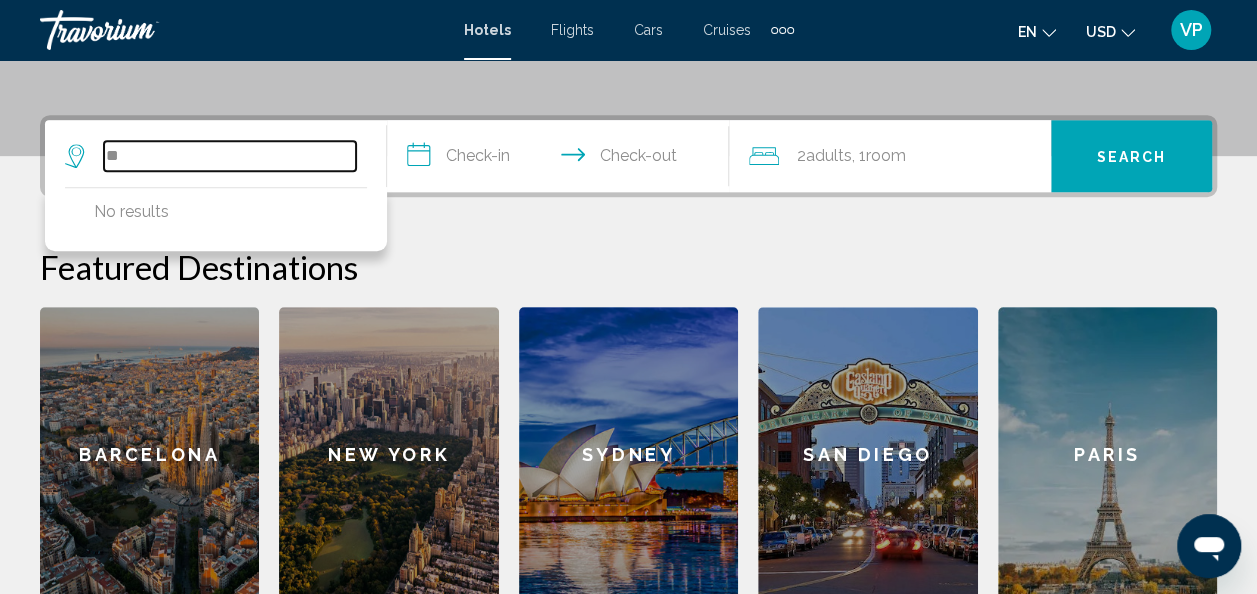 type on "*" 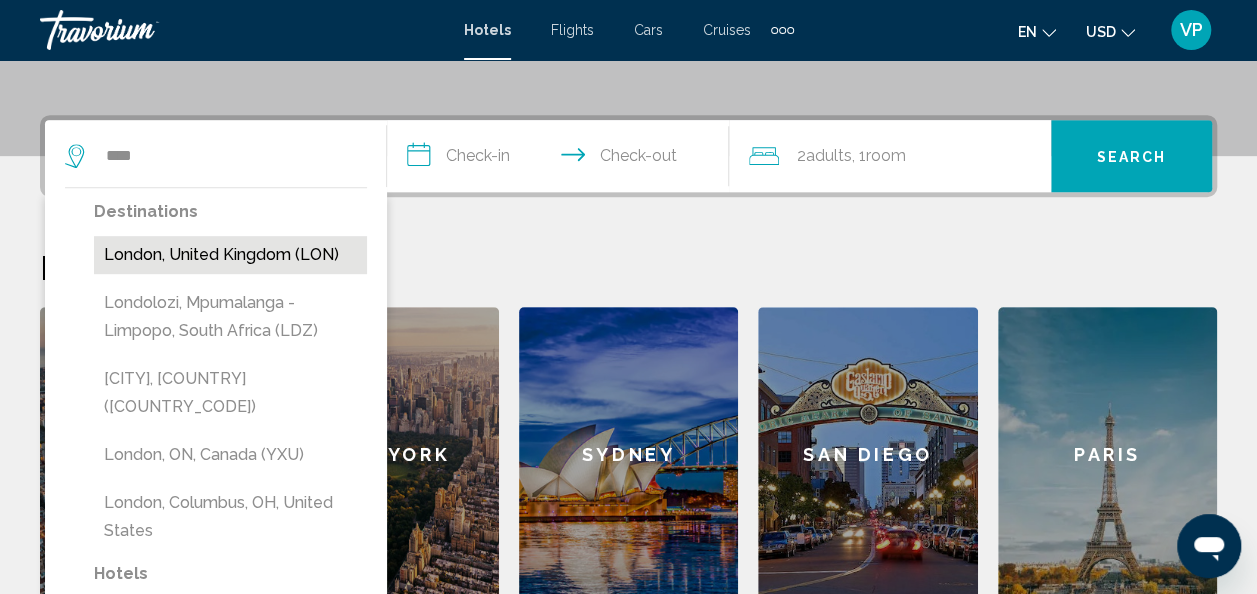 click on "London, United Kingdom (LON)" at bounding box center (230, 255) 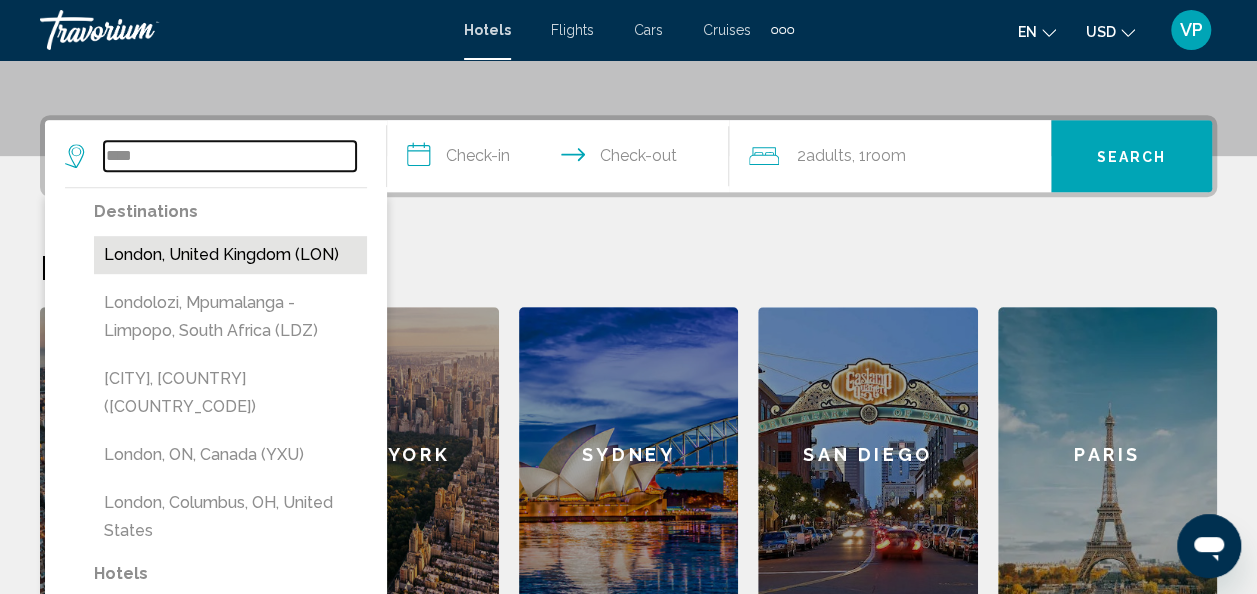 type on "**********" 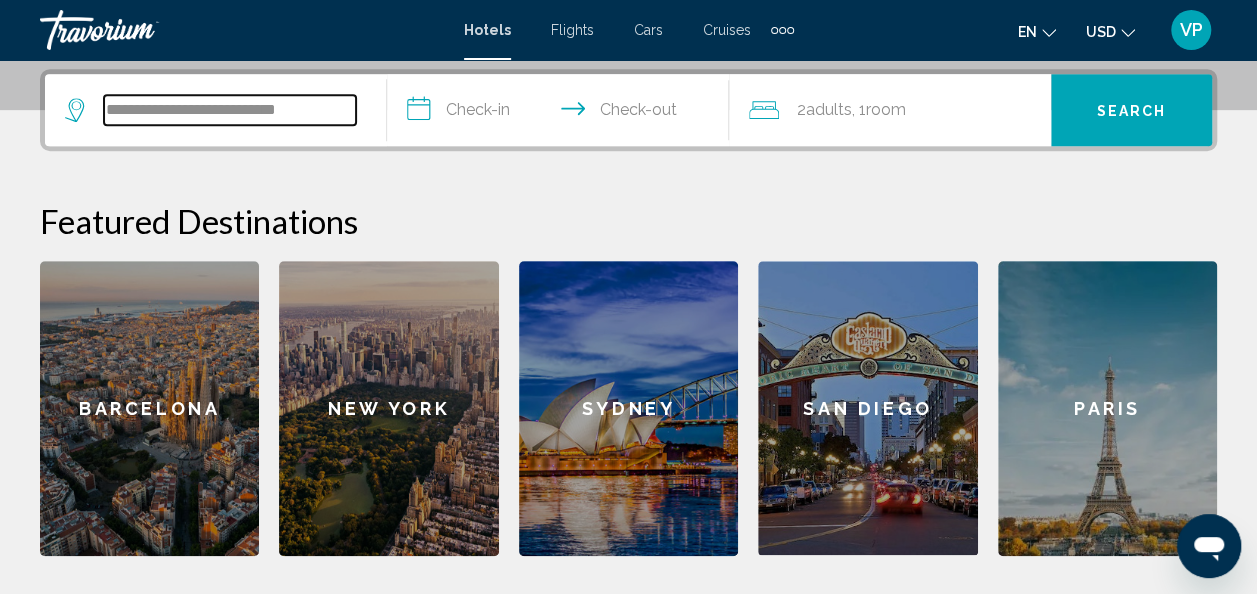 scroll, scrollTop: 494, scrollLeft: 0, axis: vertical 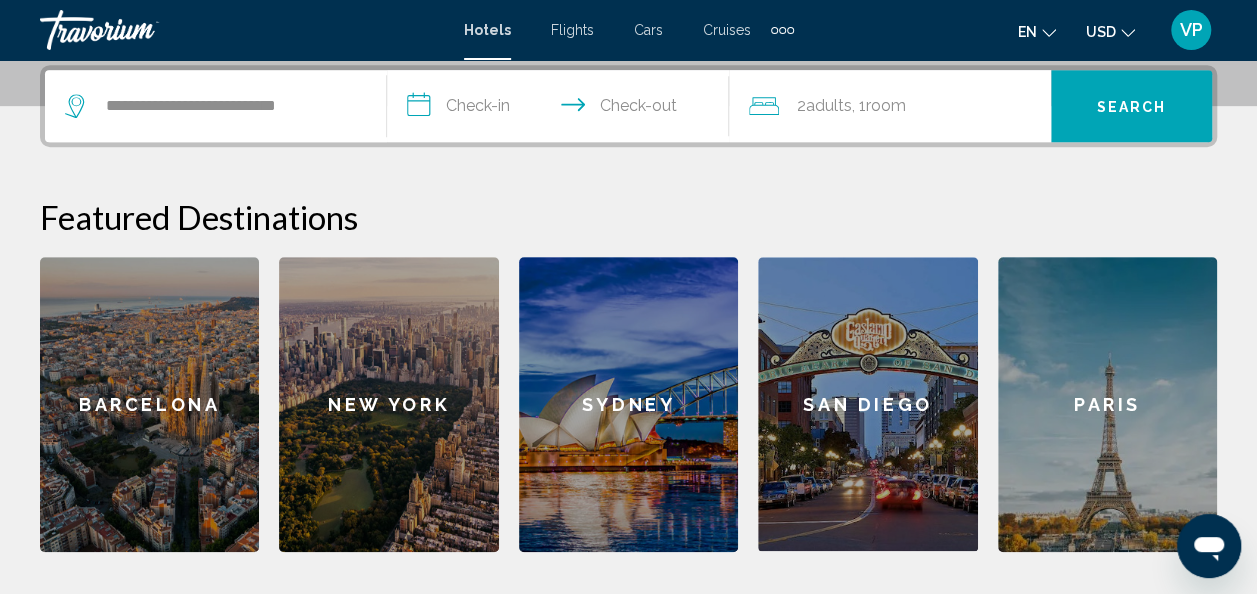 click 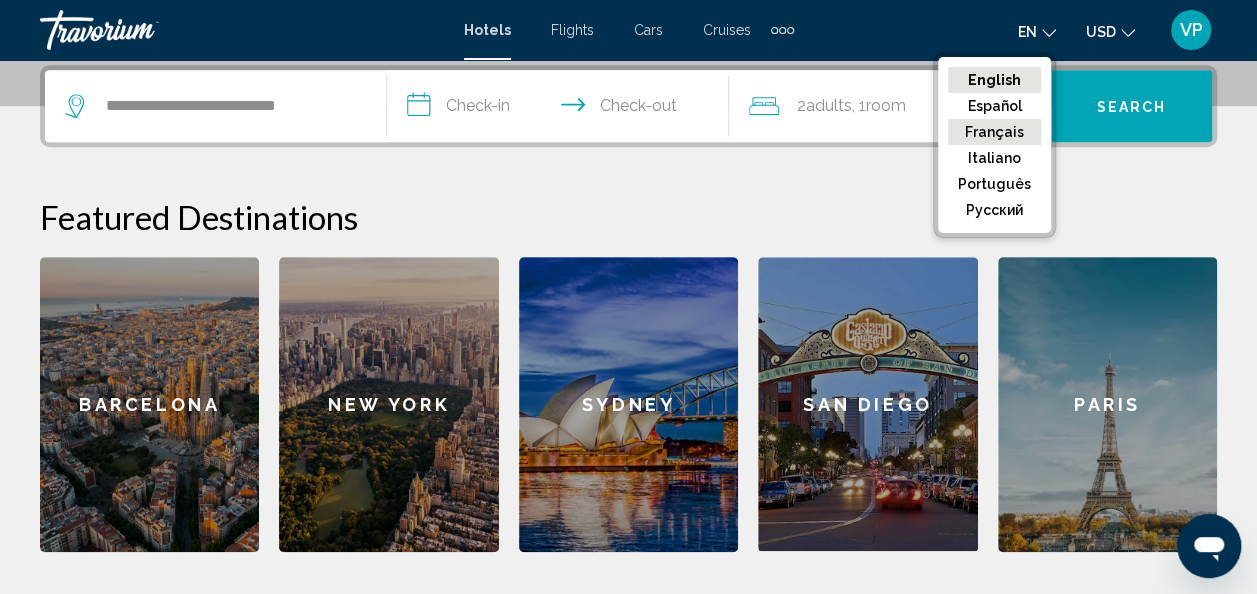 click on "Français" 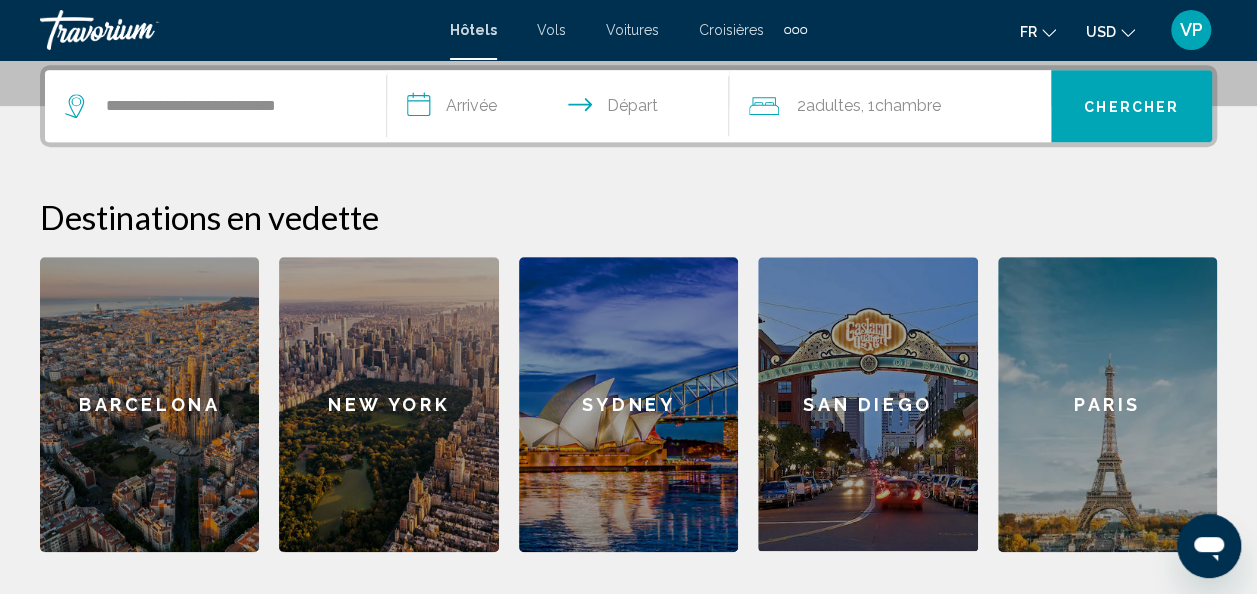 click 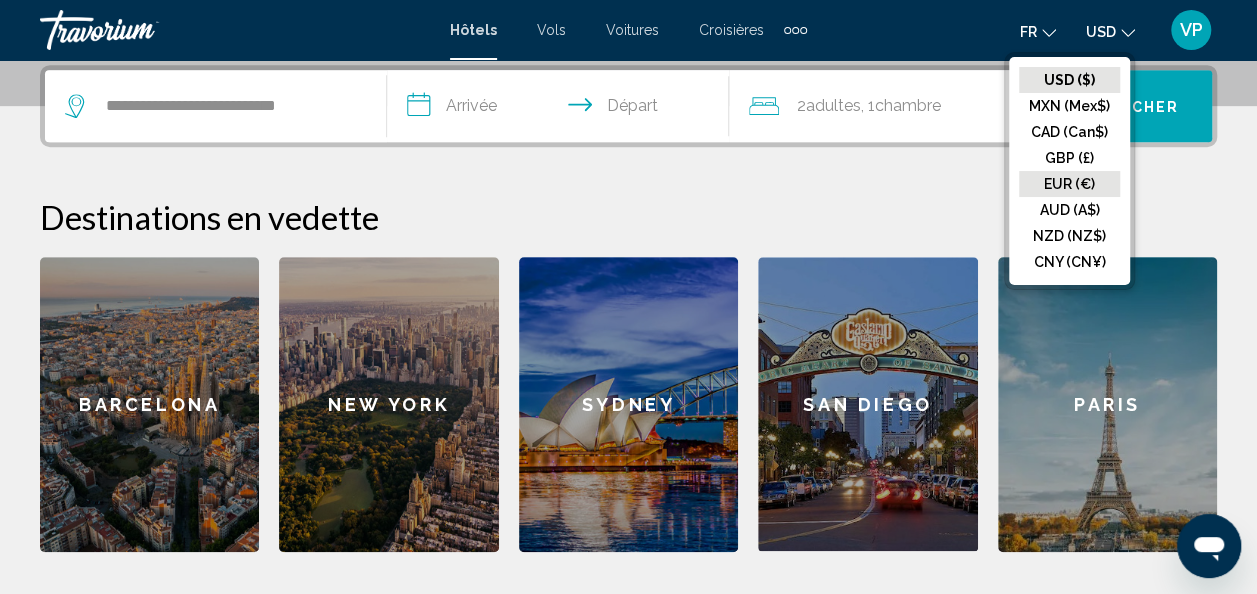 click on "EUR (€)" 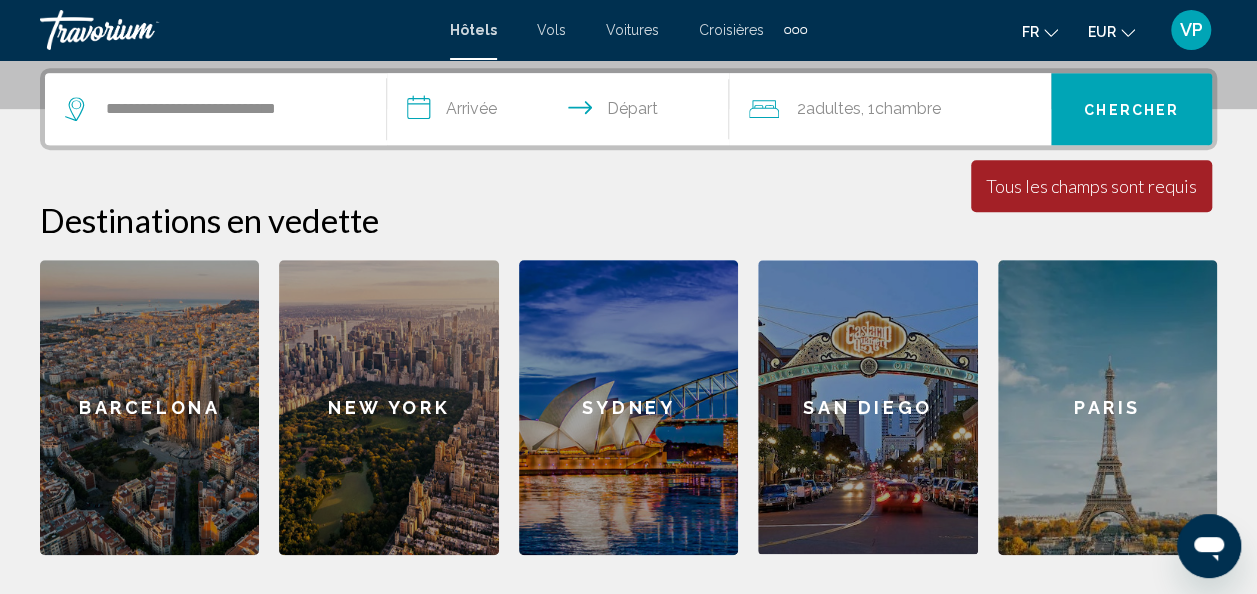 scroll, scrollTop: 494, scrollLeft: 0, axis: vertical 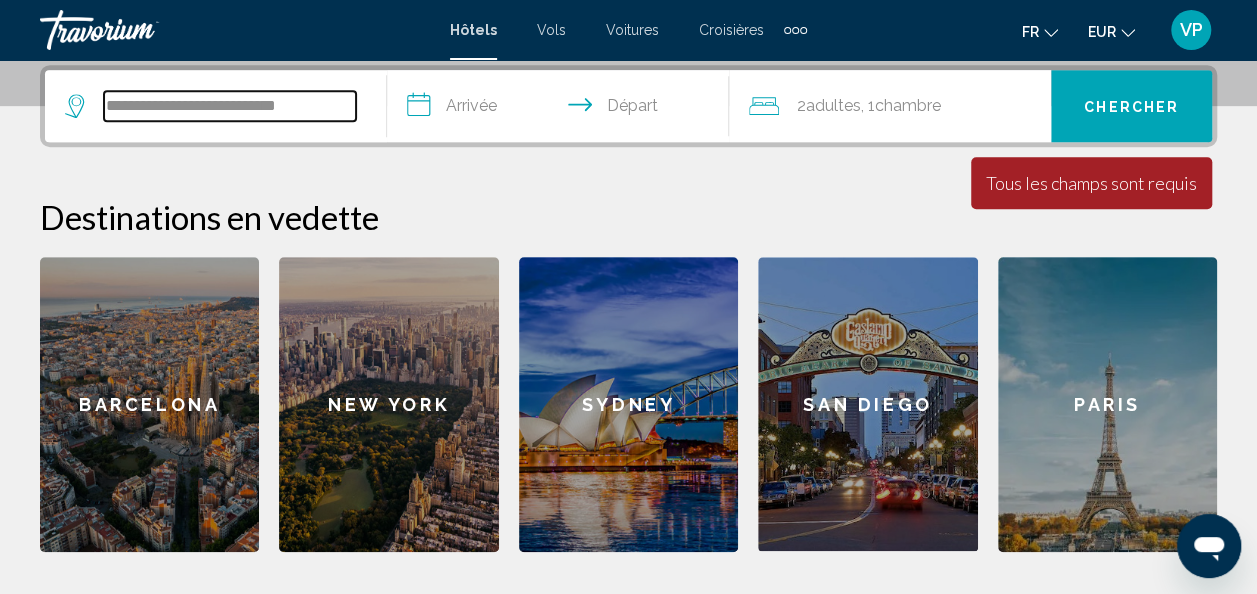click on "**********" at bounding box center (230, 106) 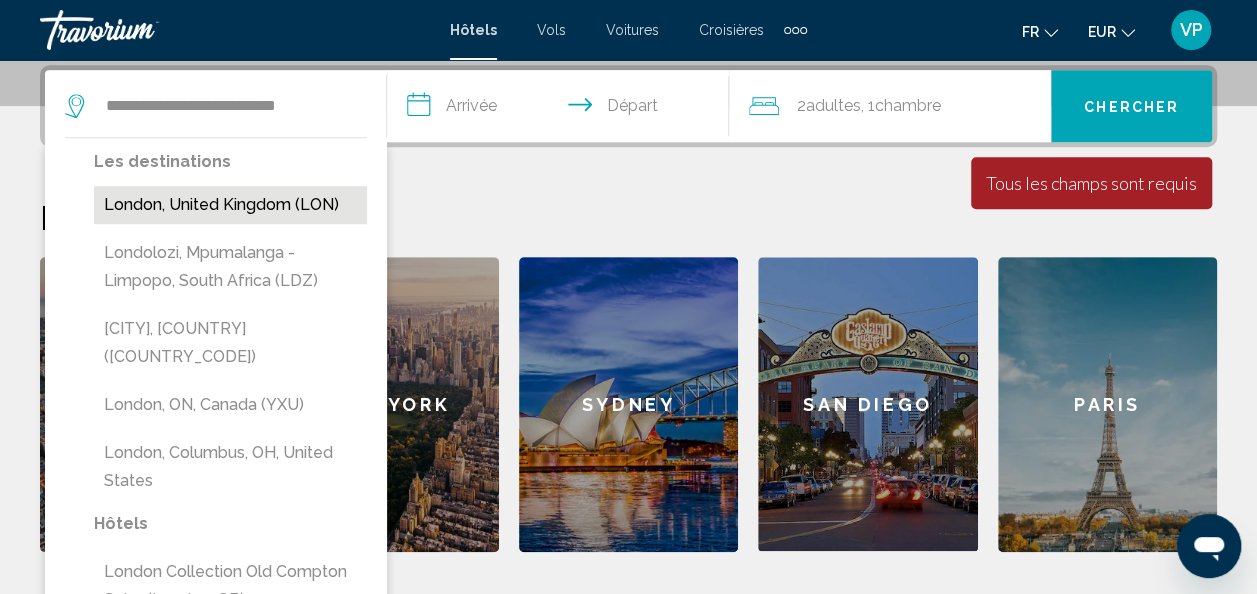 click on "London, United Kingdom (LON)" at bounding box center [230, 205] 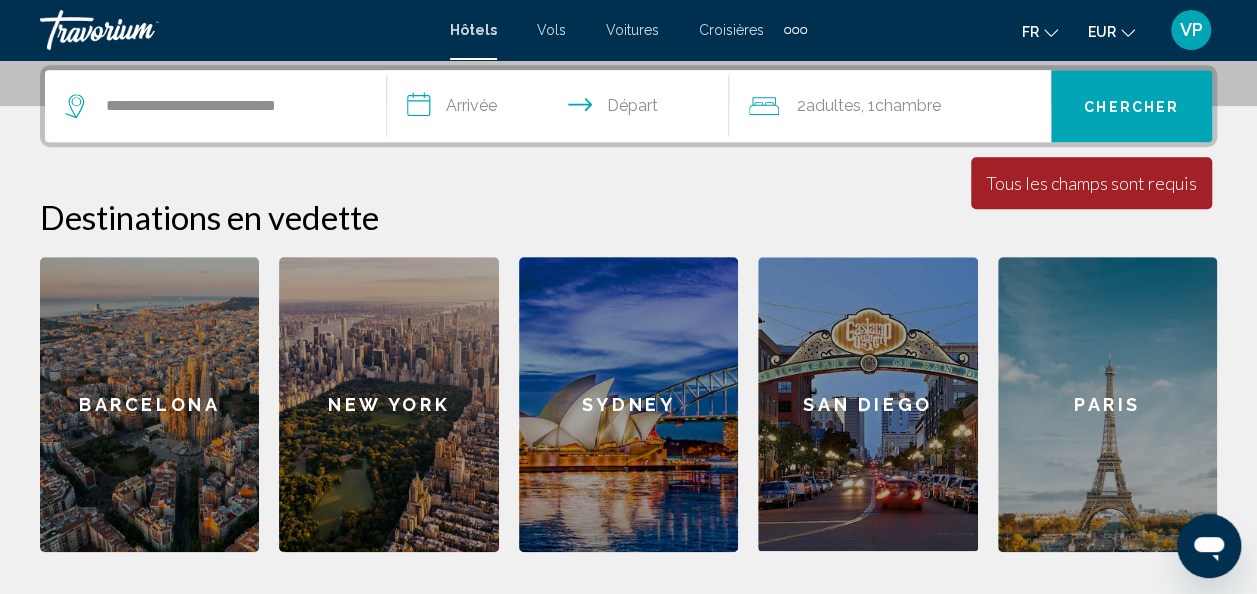 click on "**********" at bounding box center (562, 109) 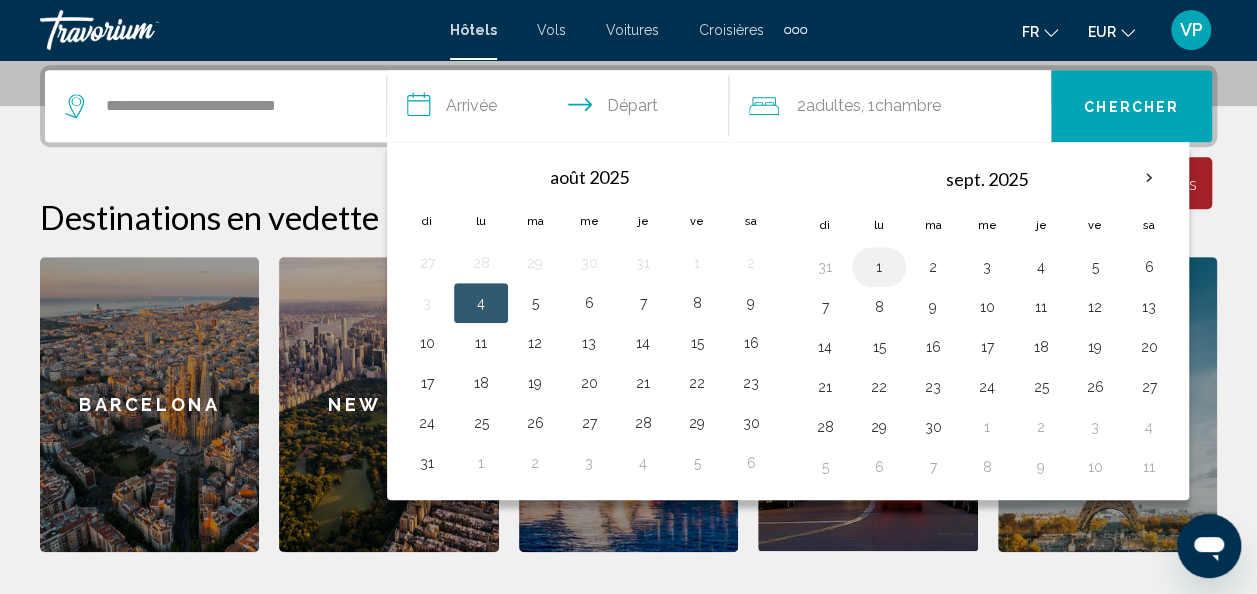 click on "1" at bounding box center [879, 267] 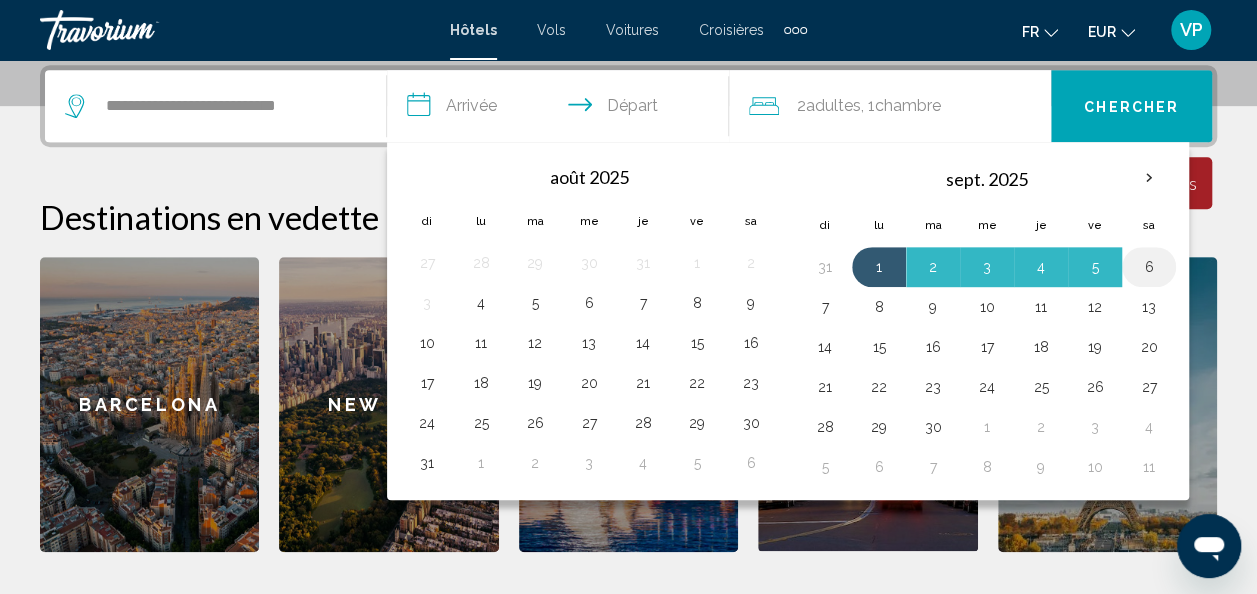 click on "6" at bounding box center [1149, 267] 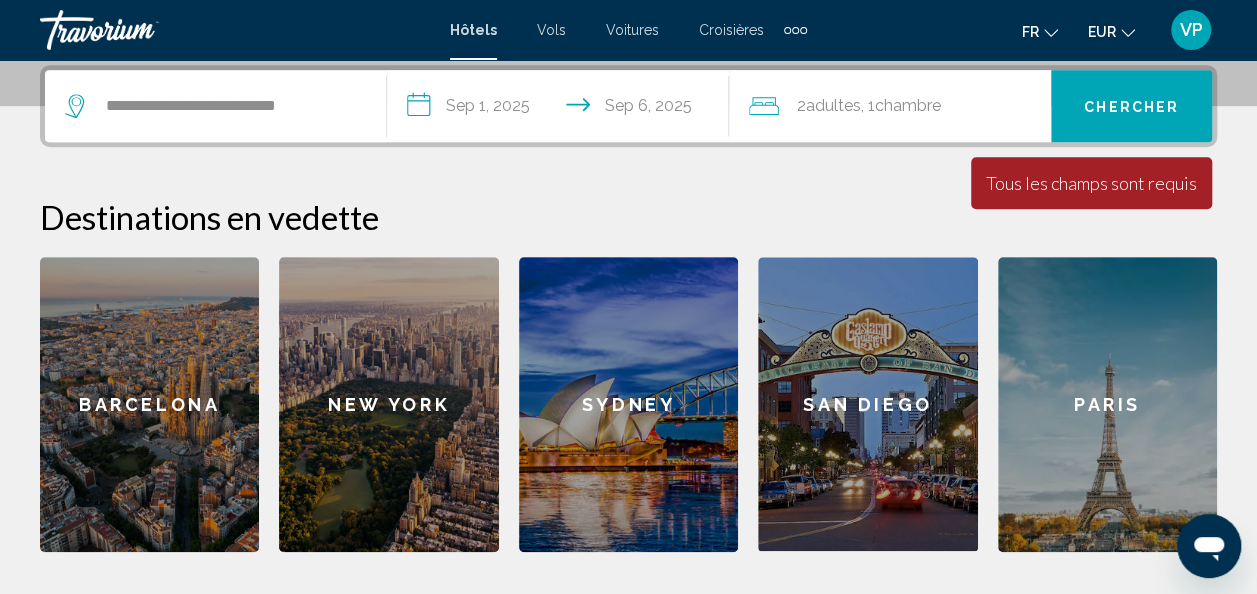 click on "Adultes" 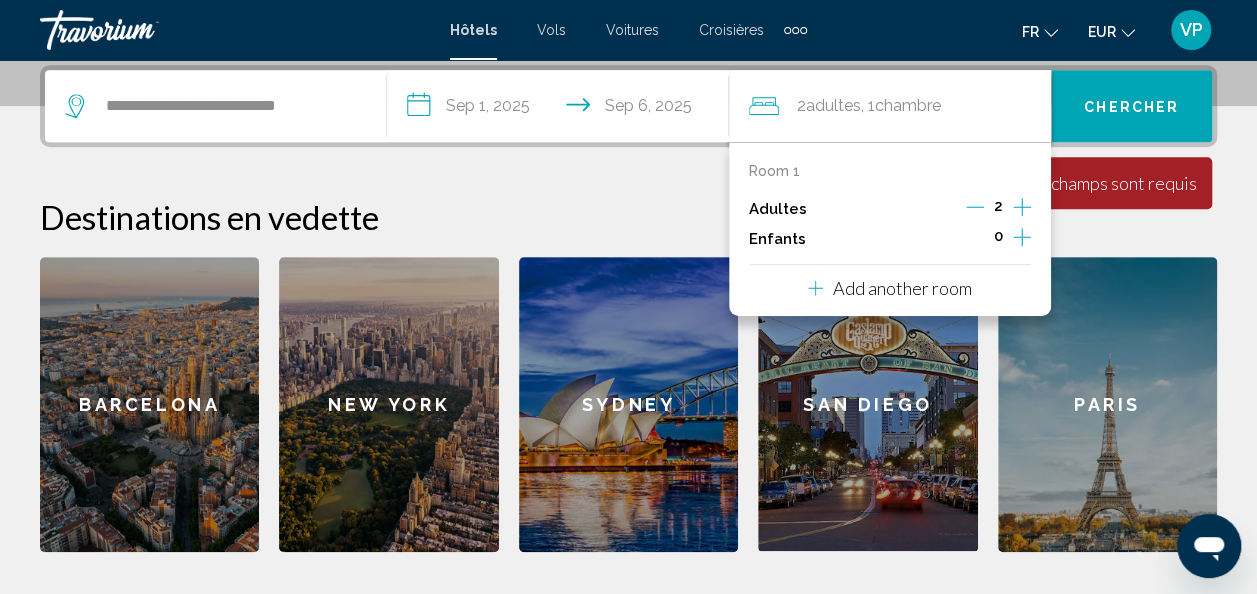 click 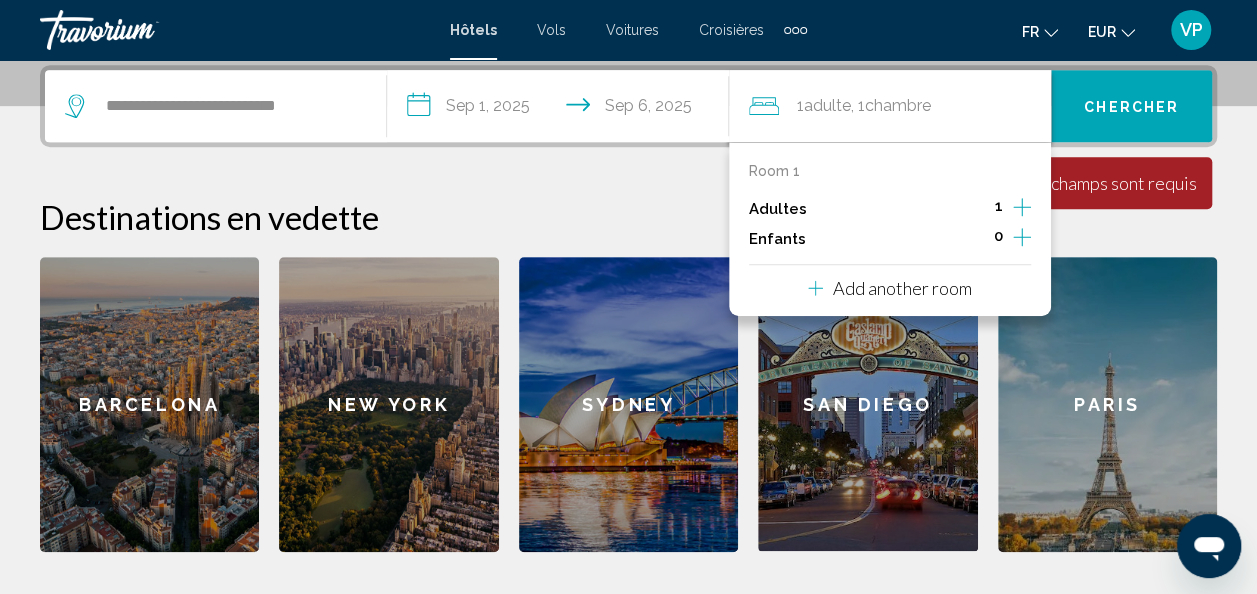 click on "Chercher" at bounding box center (1131, 107) 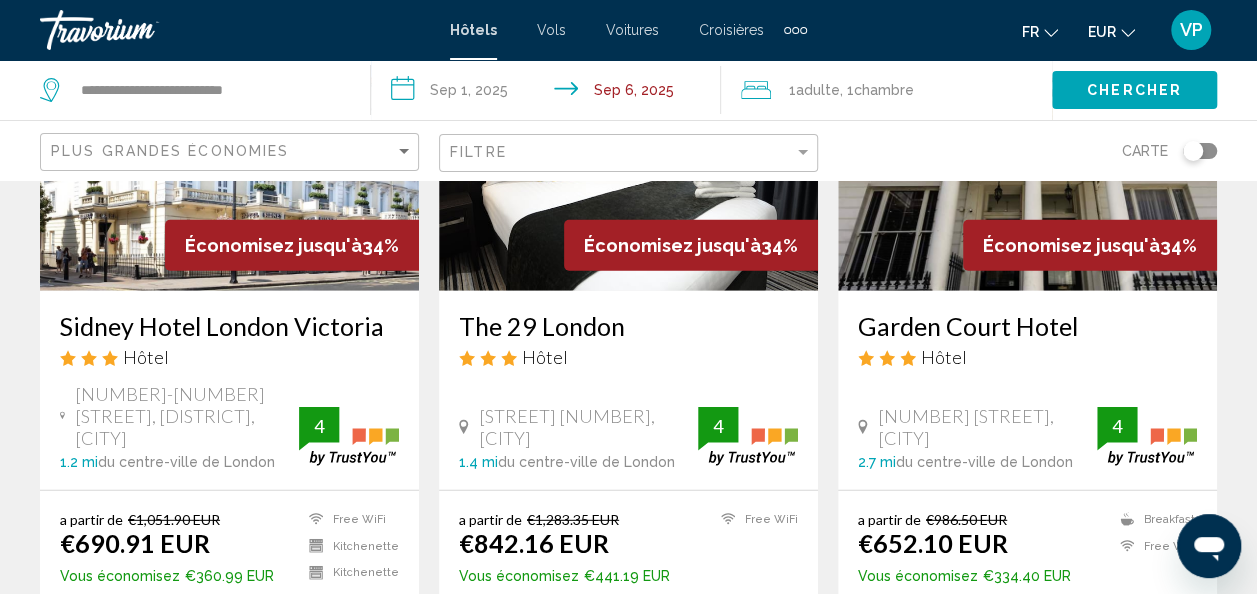 scroll, scrollTop: 2938, scrollLeft: 0, axis: vertical 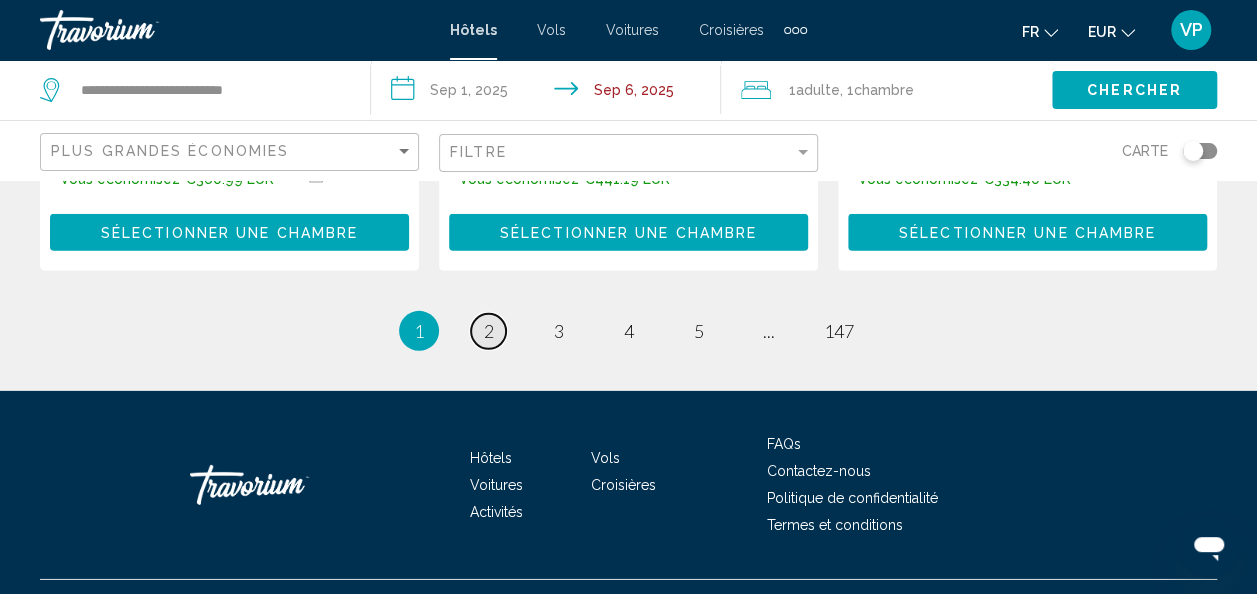 click on "page  2" at bounding box center (488, 331) 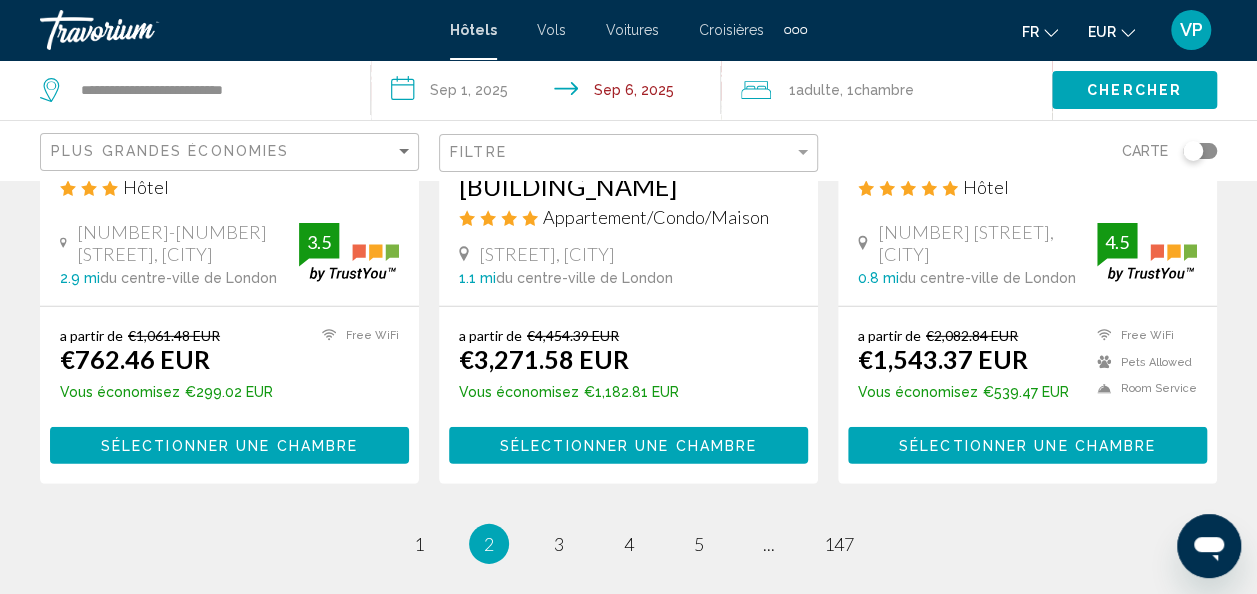 scroll, scrollTop: 2753, scrollLeft: 0, axis: vertical 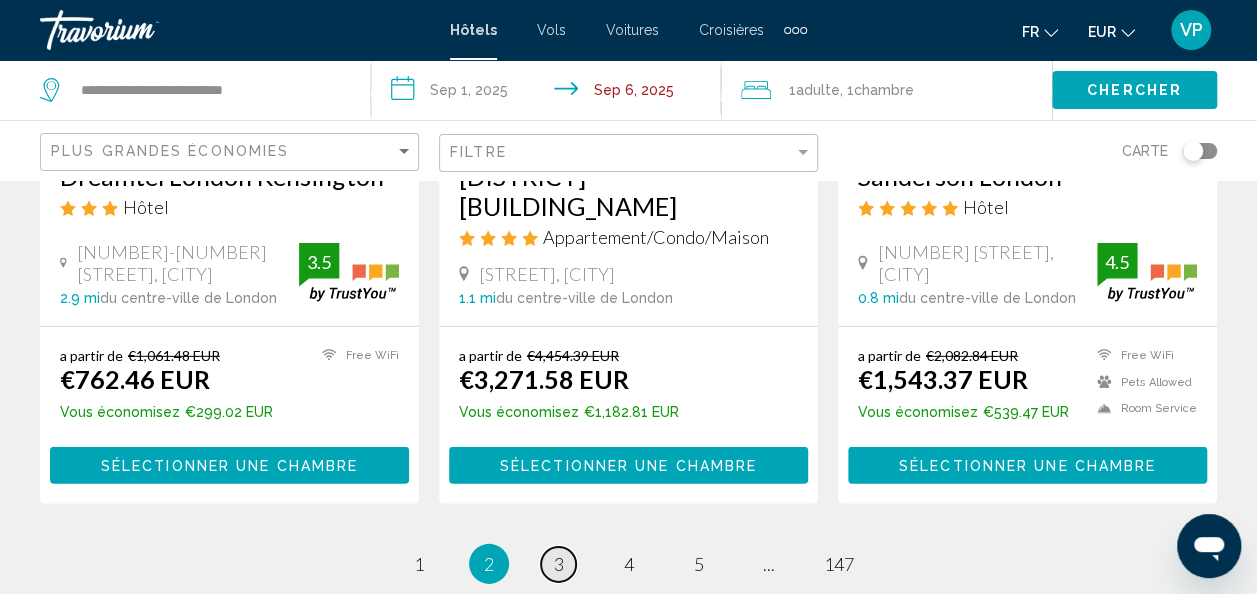 click on "page  3" at bounding box center [558, 564] 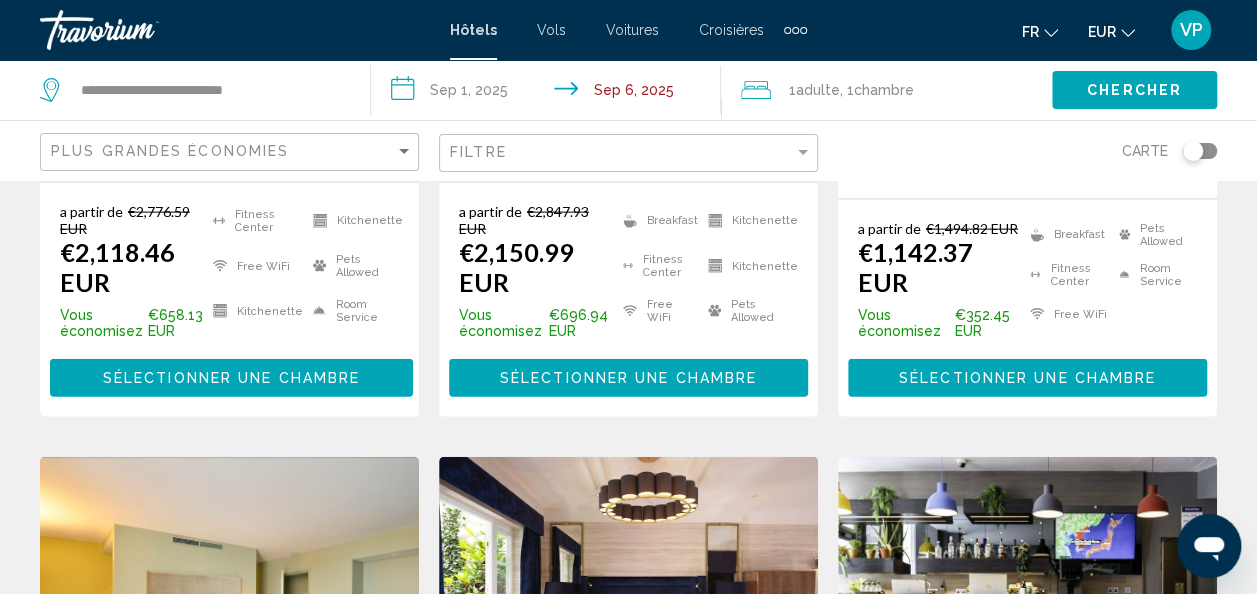 scroll, scrollTop: 2153, scrollLeft: 0, axis: vertical 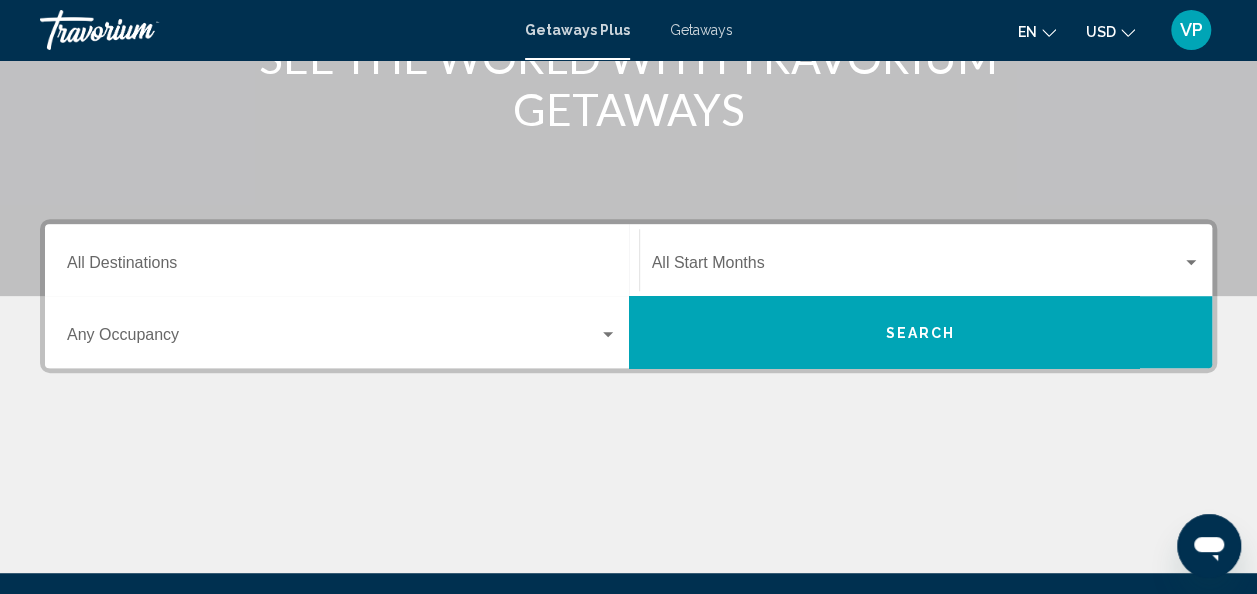 click on "Destination All Destinations" at bounding box center (342, 267) 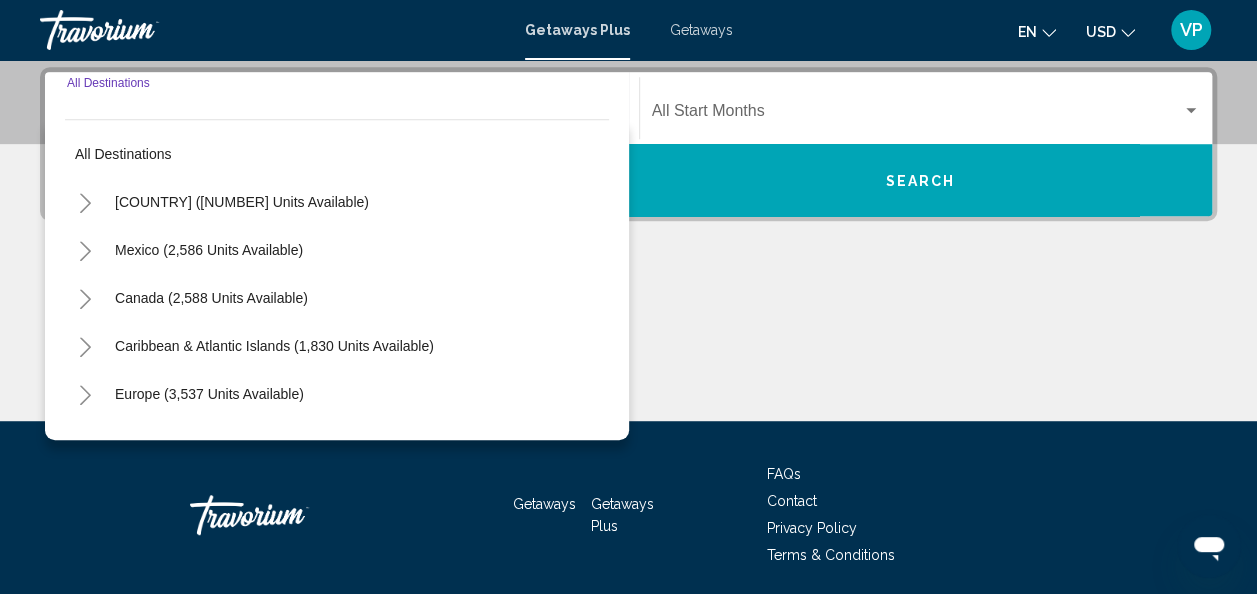scroll, scrollTop: 458, scrollLeft: 0, axis: vertical 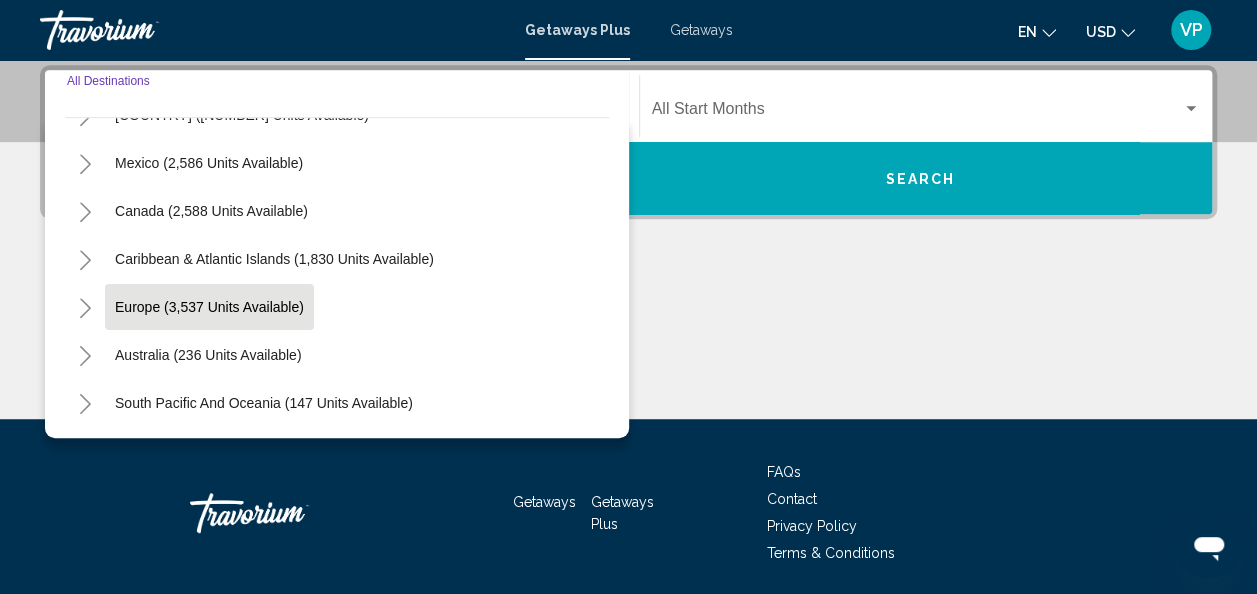 click on "Europe (3,537 units available)" at bounding box center (208, 355) 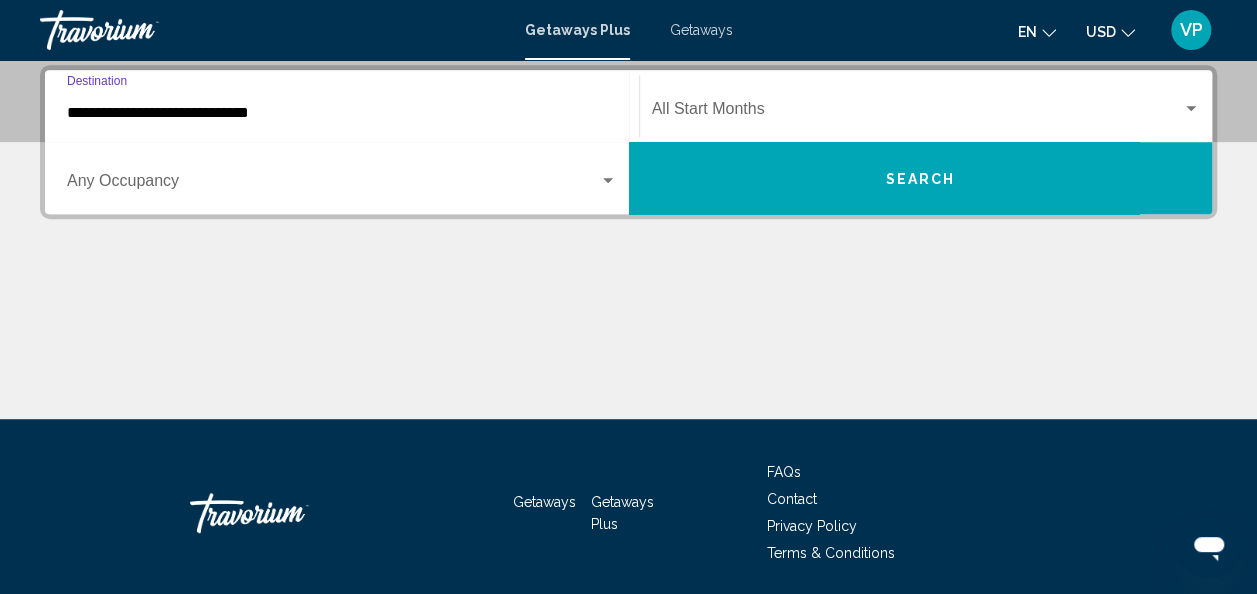 click at bounding box center (333, 185) 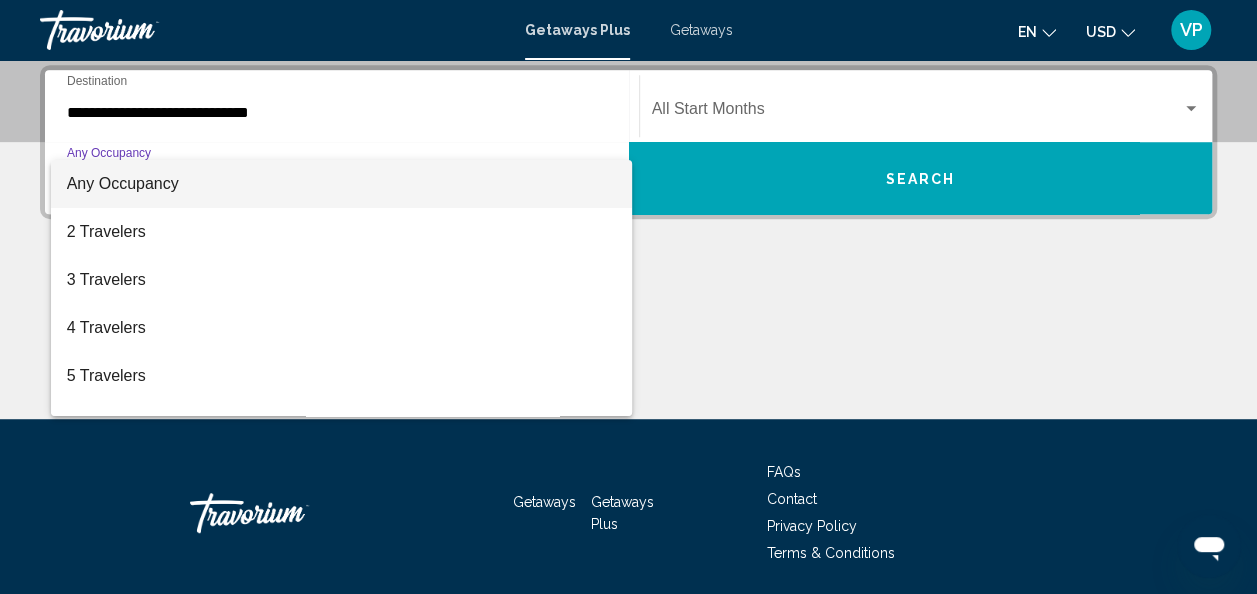 click at bounding box center (628, 297) 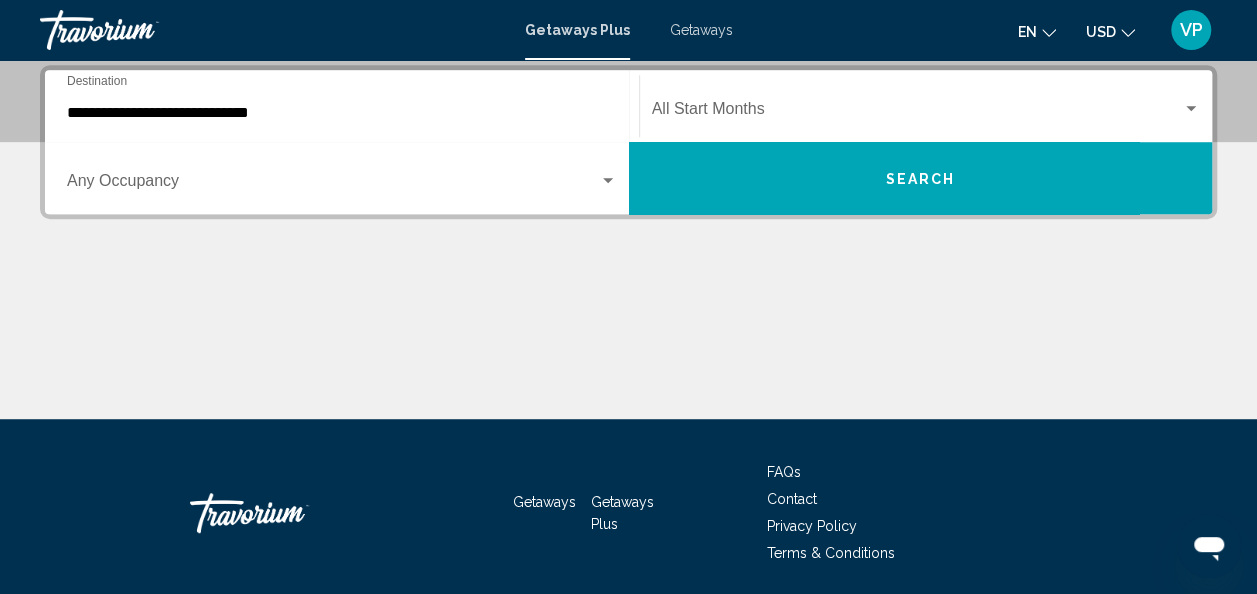 click at bounding box center (917, 113) 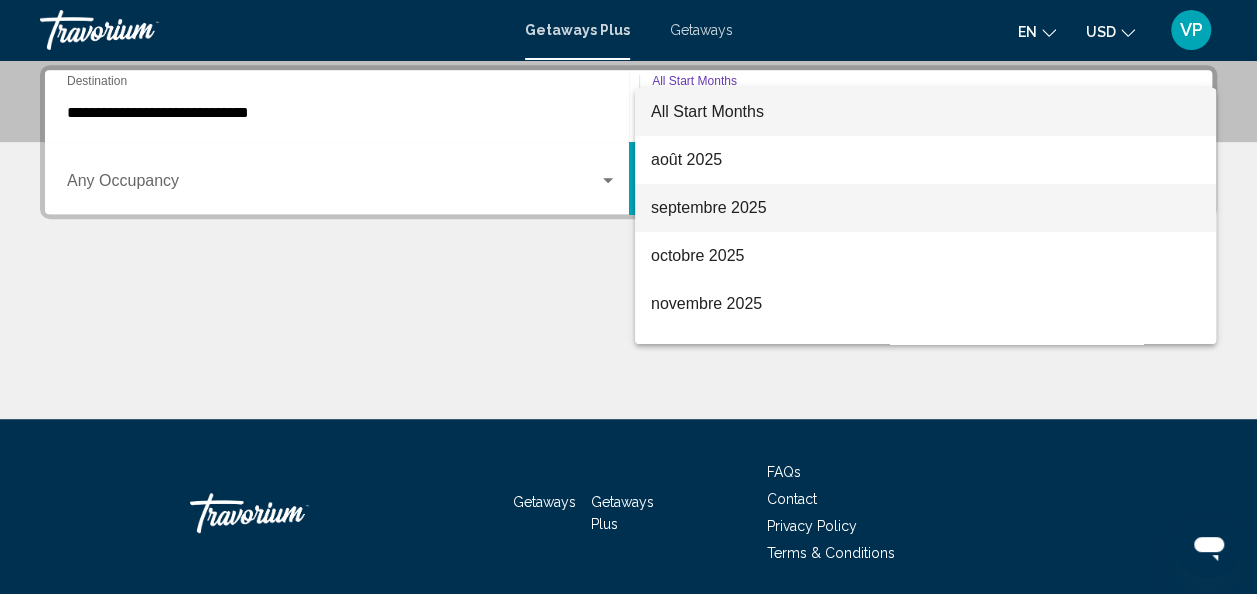 click on "septembre 2025" at bounding box center (925, 208) 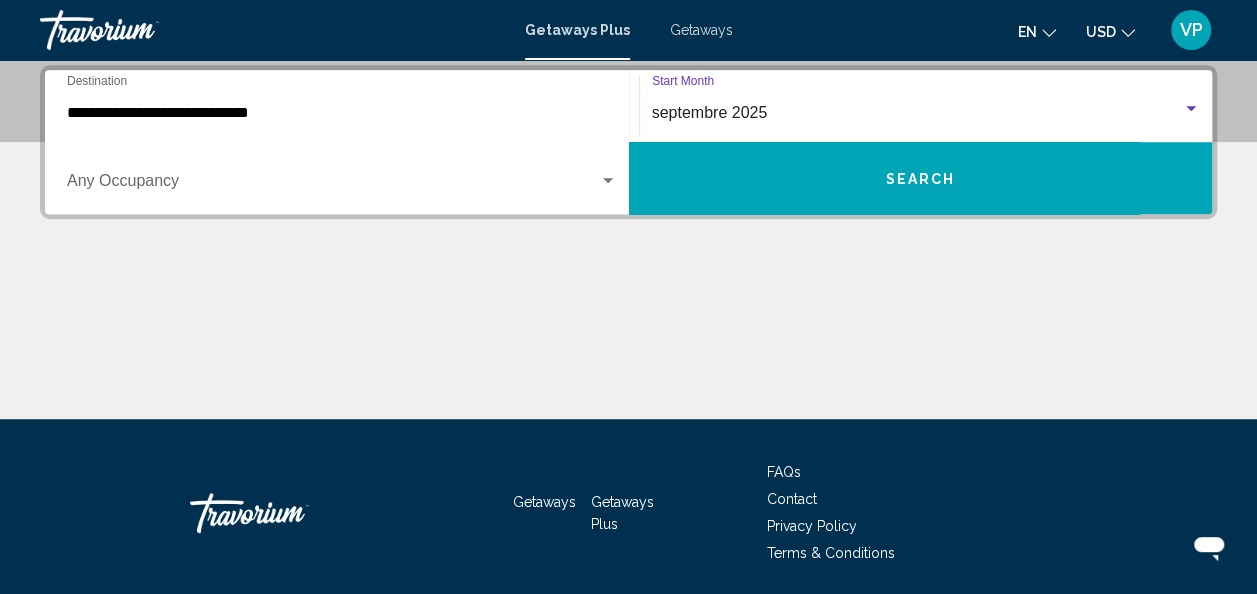 click on "Search" at bounding box center (921, 178) 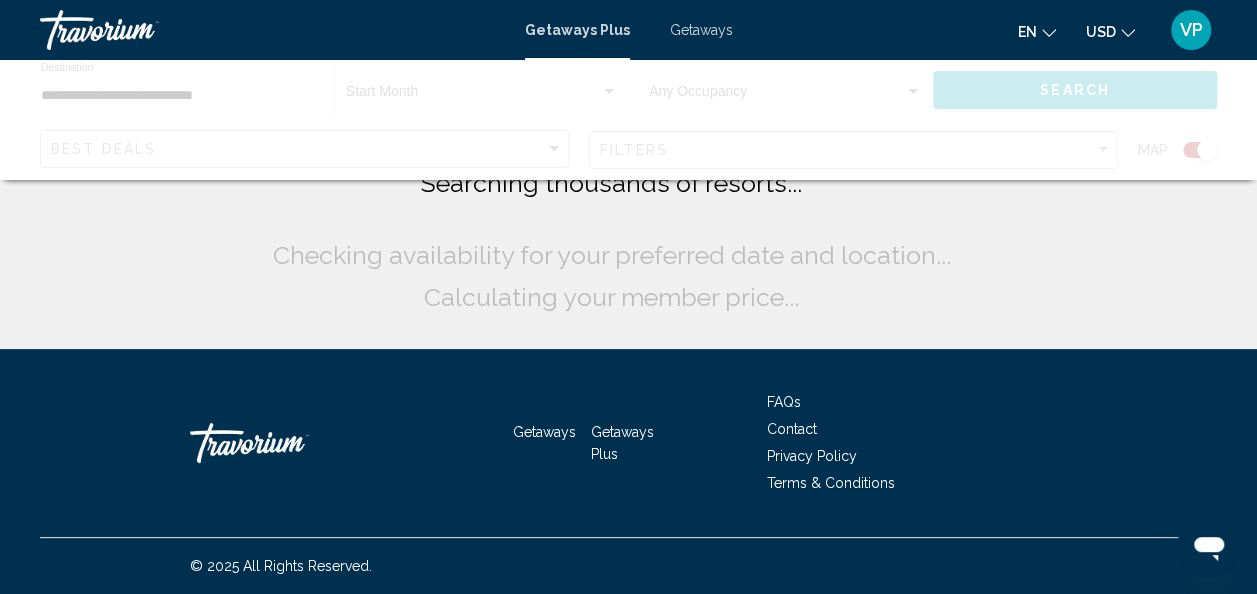 scroll, scrollTop: 0, scrollLeft: 0, axis: both 